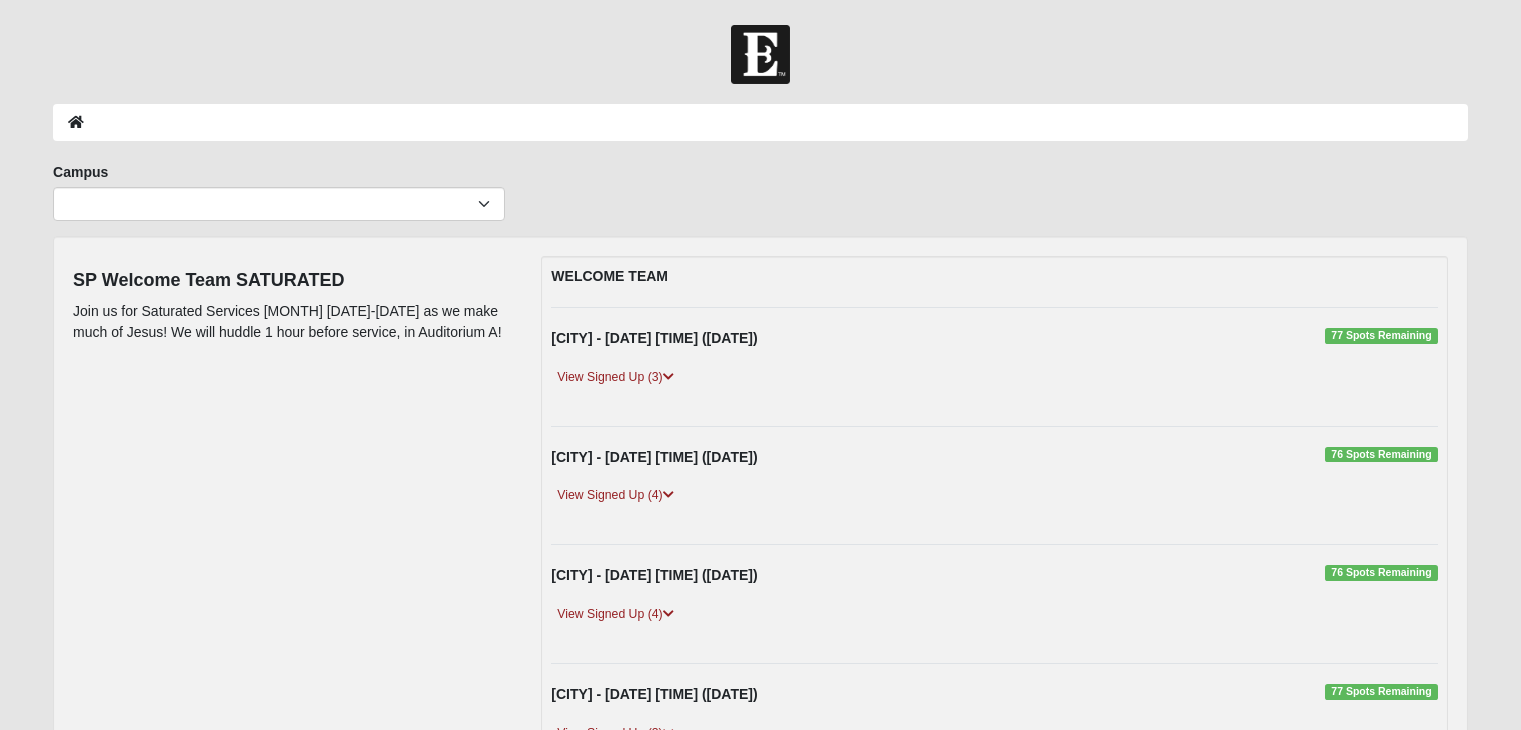 scroll, scrollTop: 0, scrollLeft: 0, axis: both 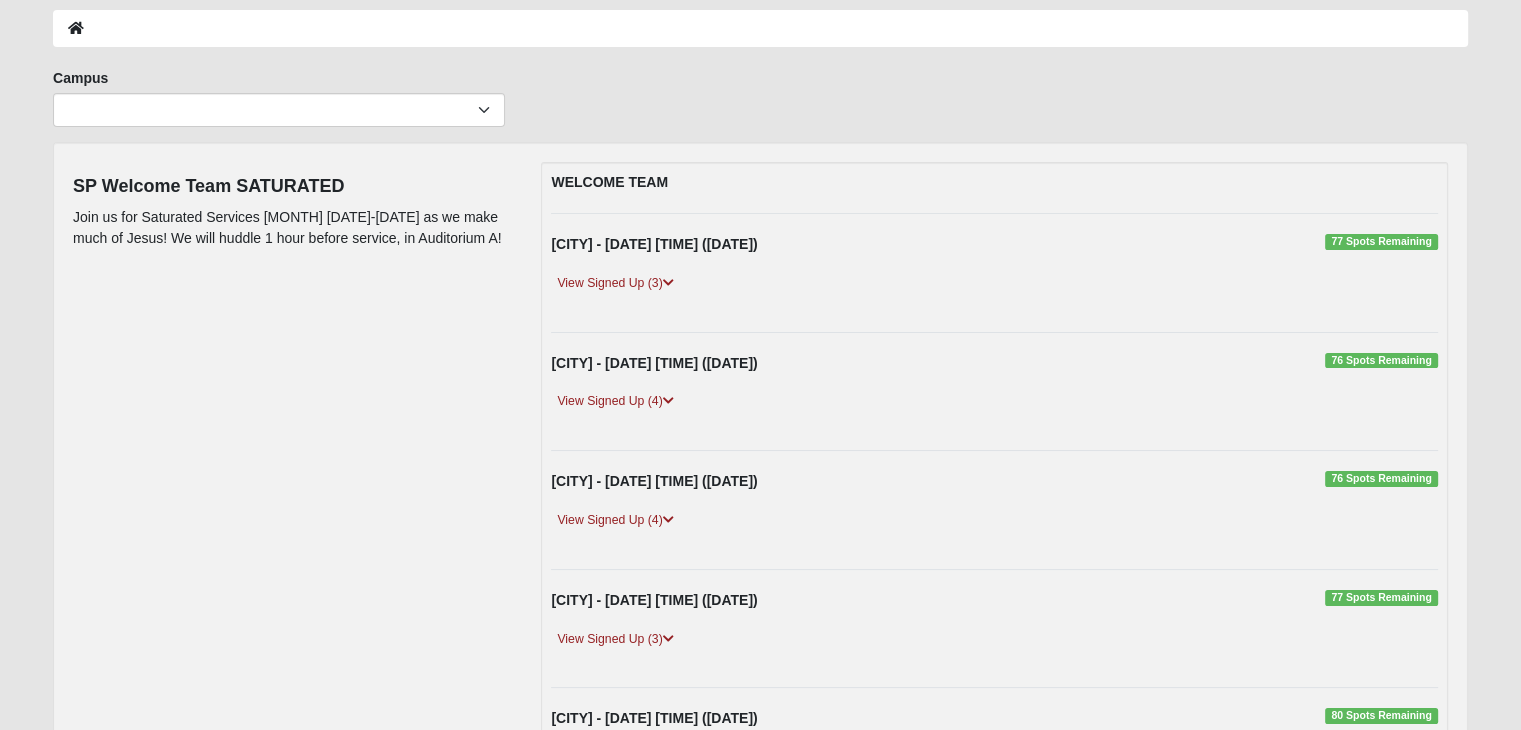 click on "View Signed Up (3)" at bounding box center (994, 292) 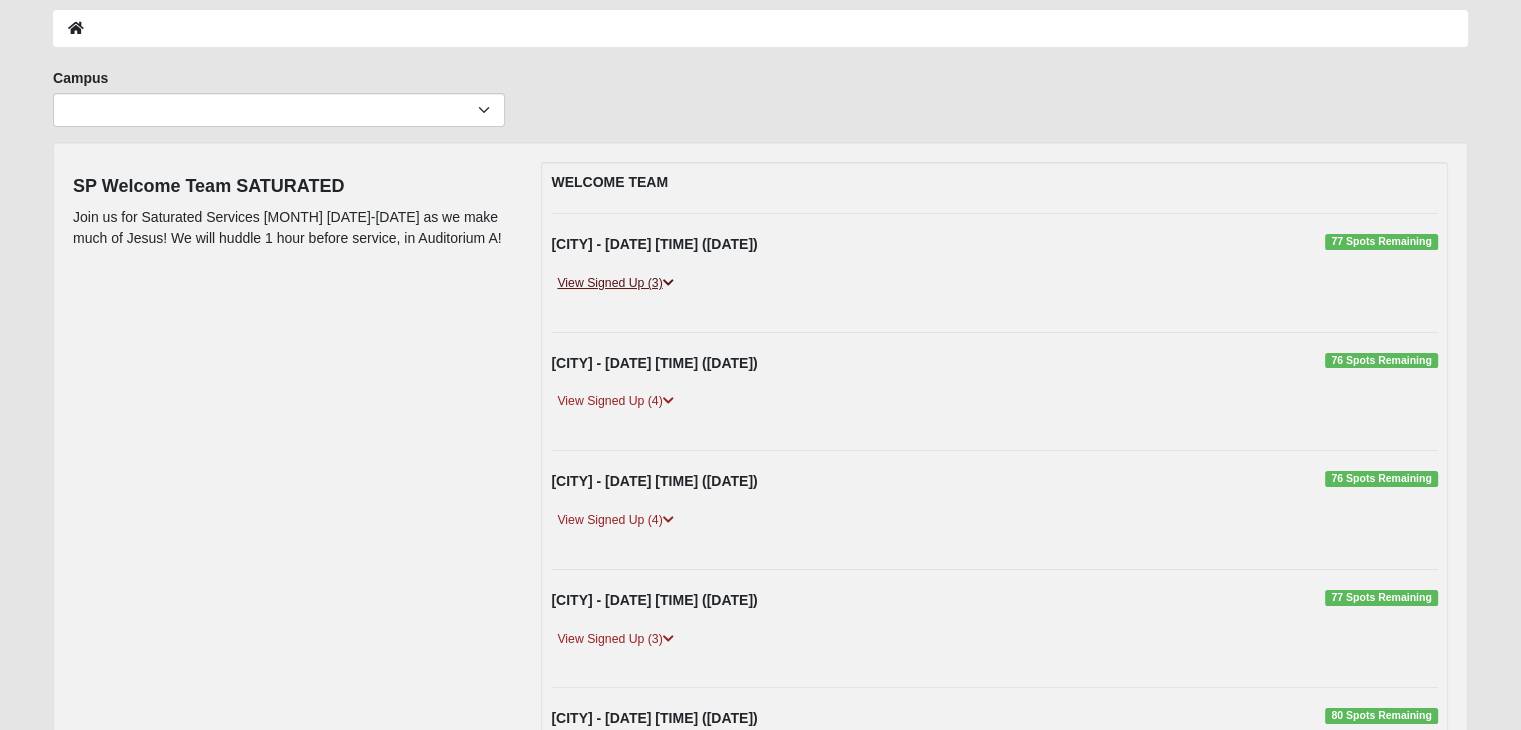 click on "View Signed Up (3)" at bounding box center (615, 283) 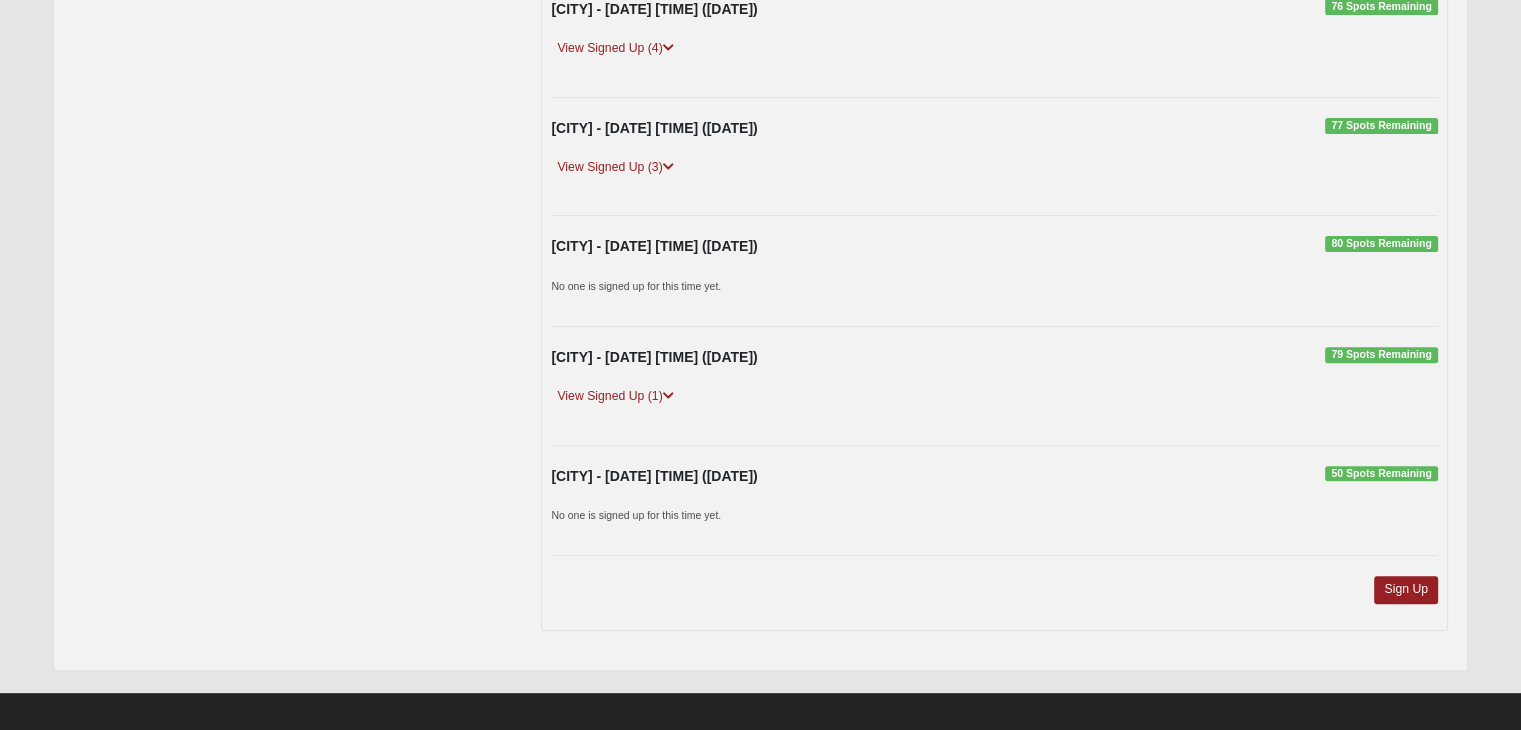 scroll, scrollTop: 648, scrollLeft: 0, axis: vertical 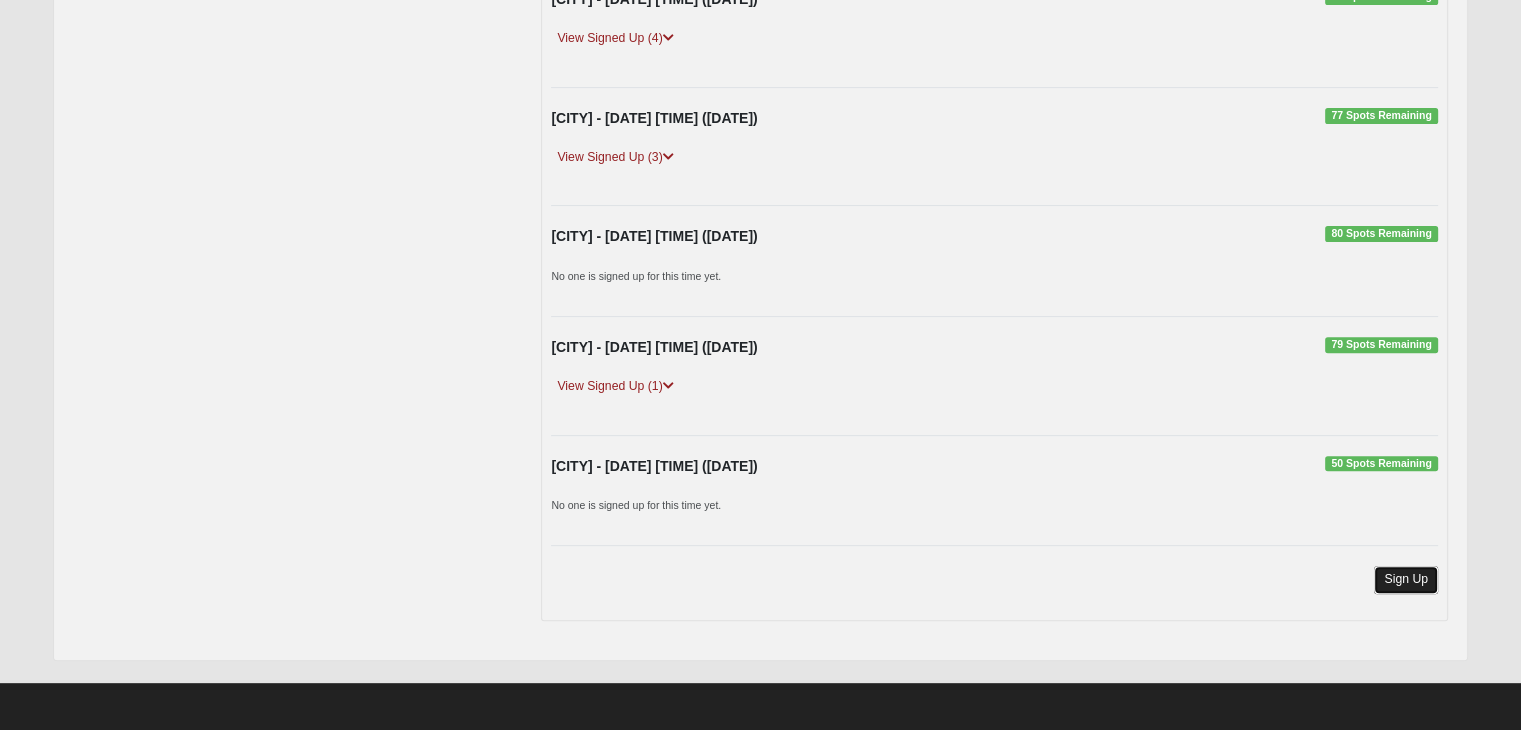 click on "Sign Up" at bounding box center [1406, 579] 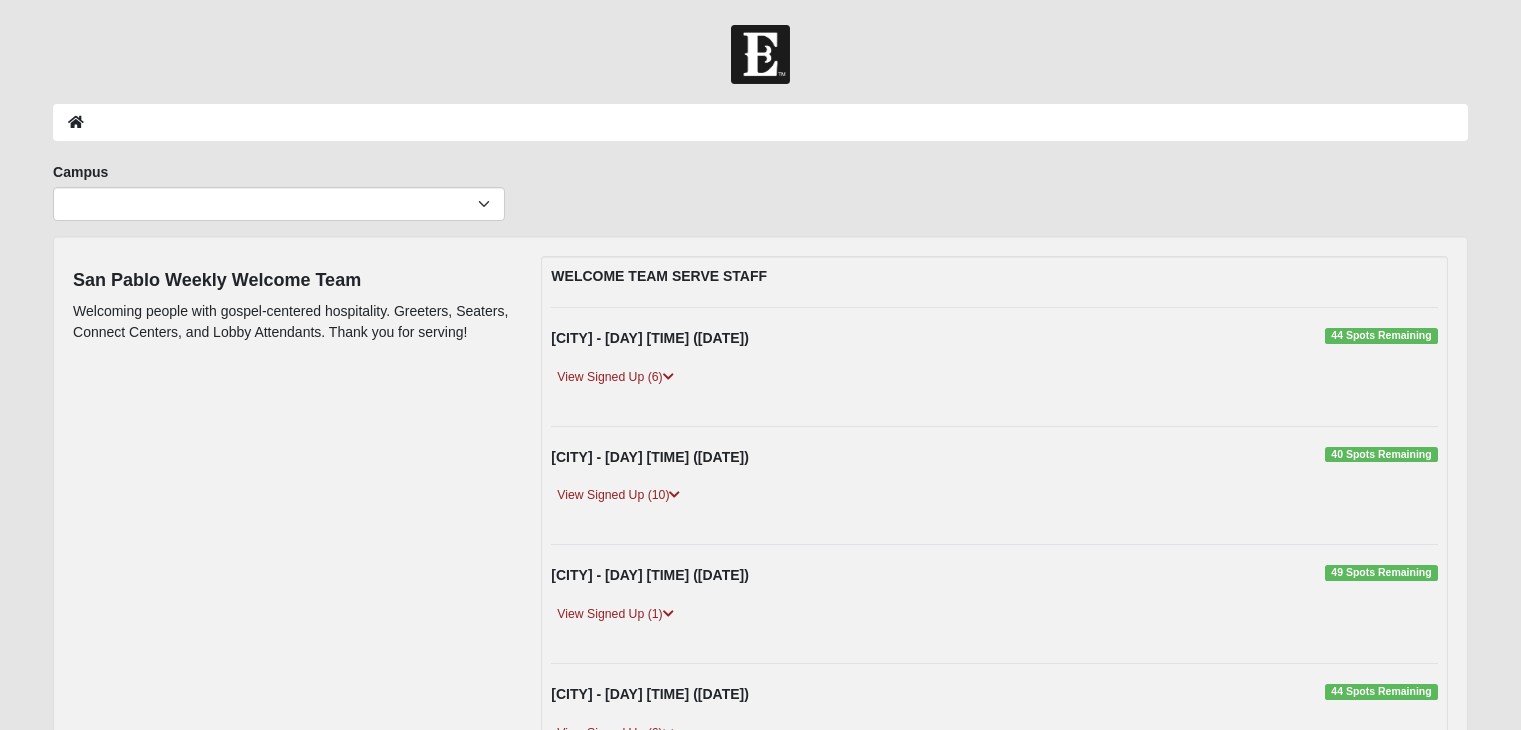 scroll, scrollTop: 0, scrollLeft: 0, axis: both 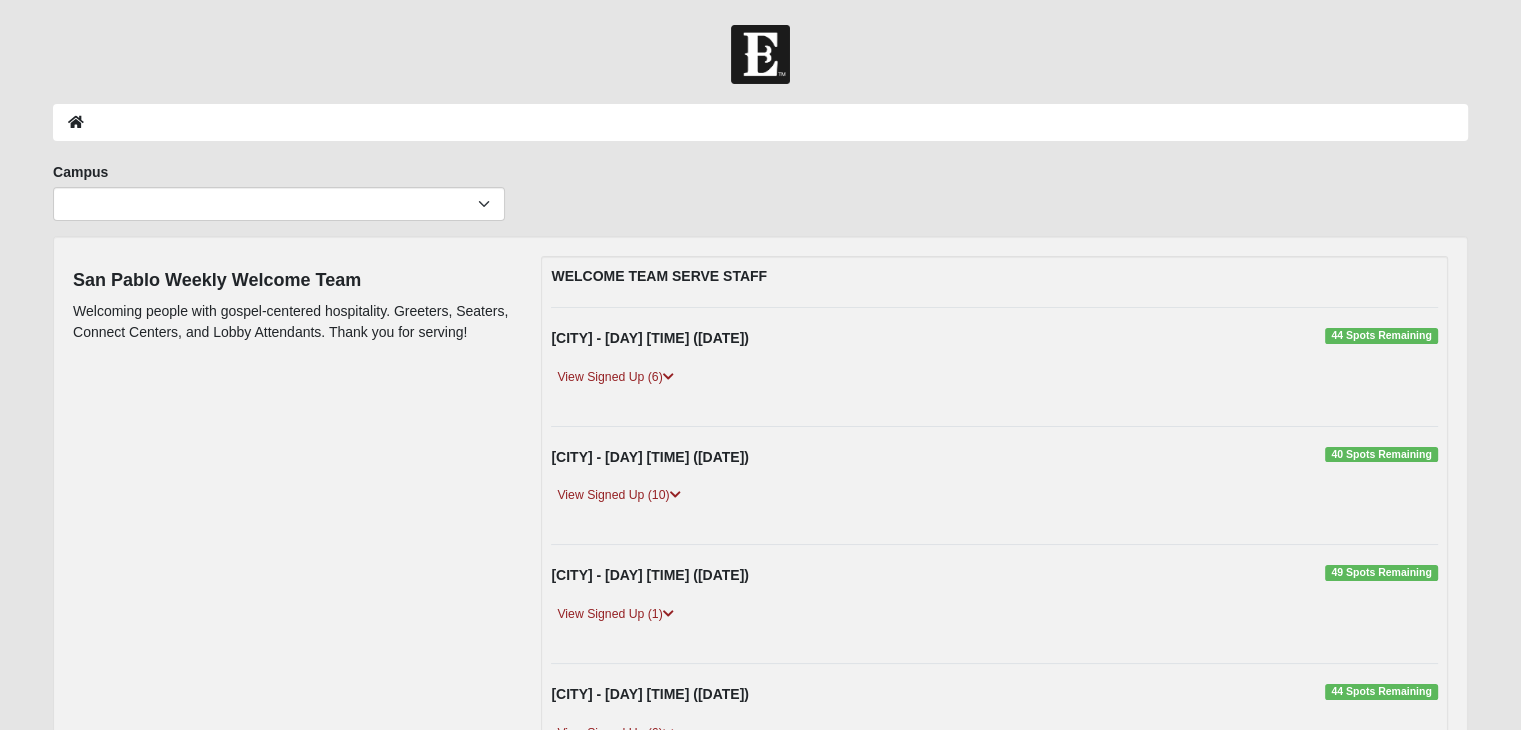 click at bounding box center (760, 54) 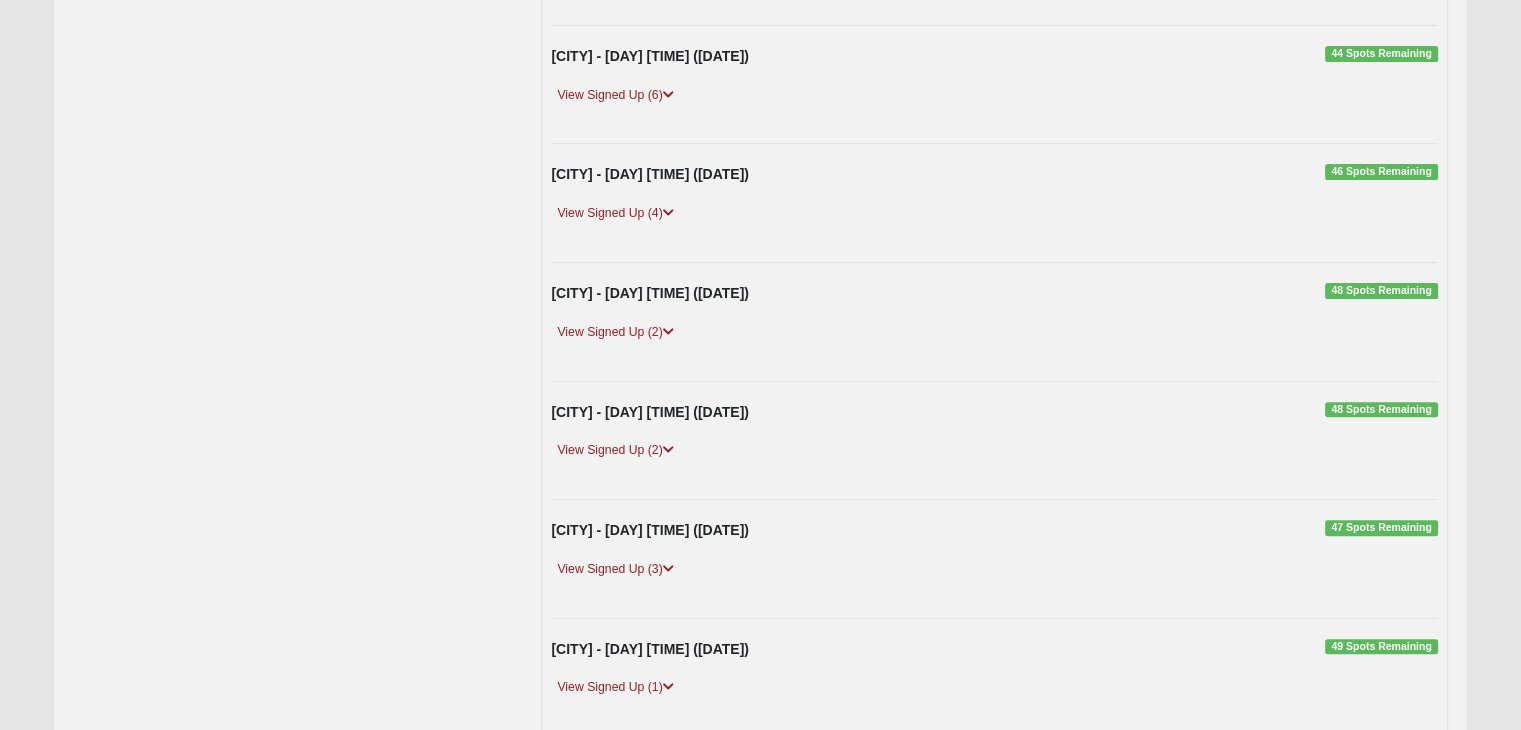 scroll, scrollTop: 1159, scrollLeft: 0, axis: vertical 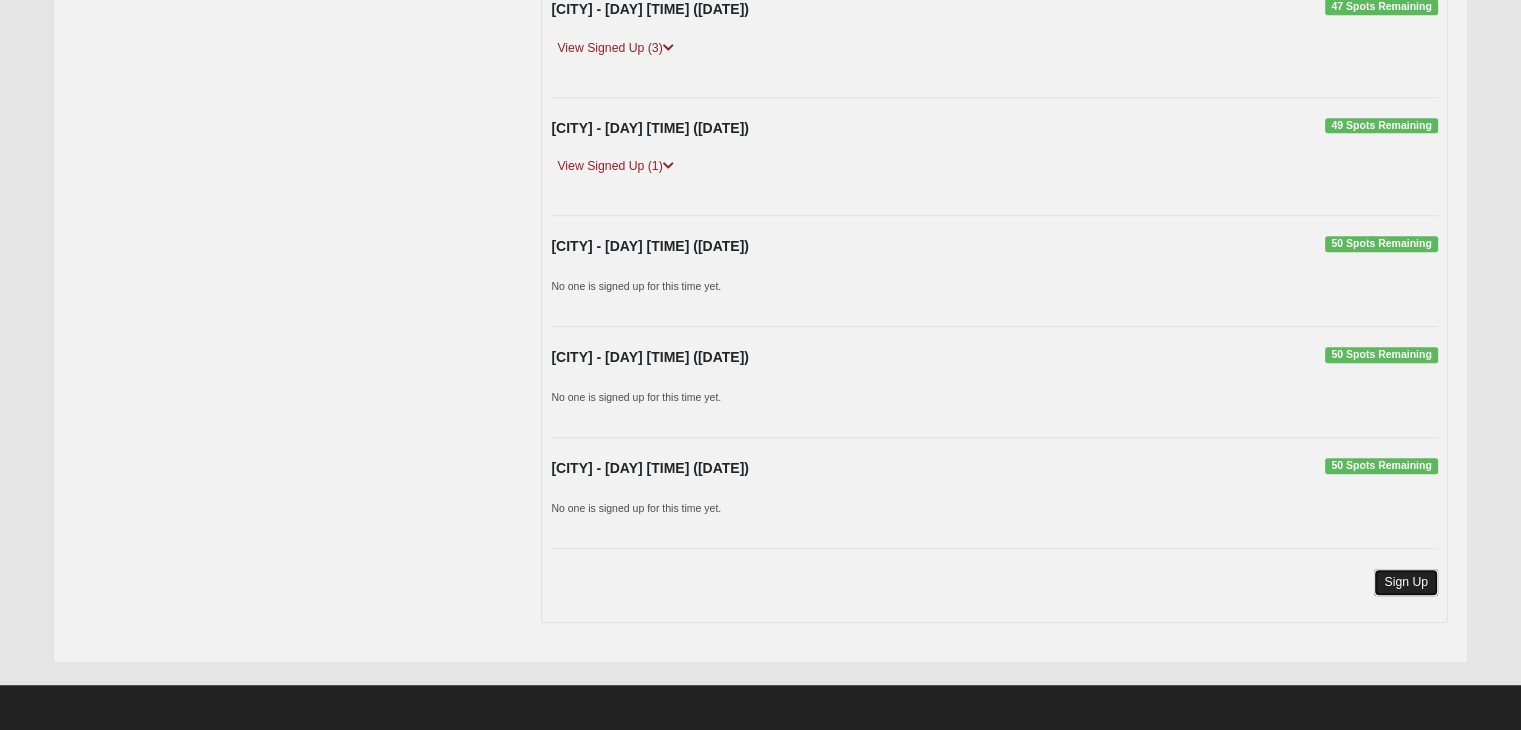 click on "Sign Up" at bounding box center [1406, 582] 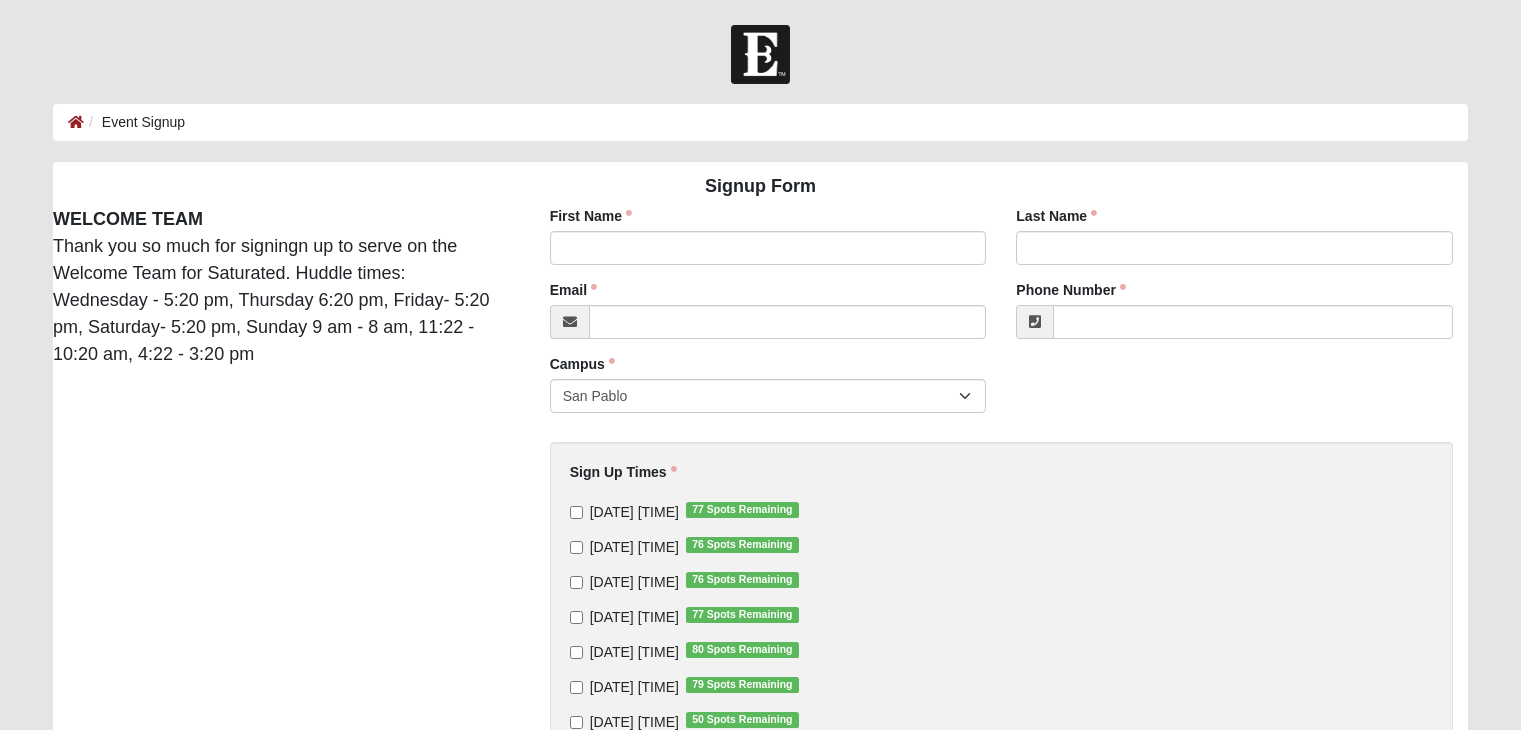 scroll, scrollTop: 0, scrollLeft: 0, axis: both 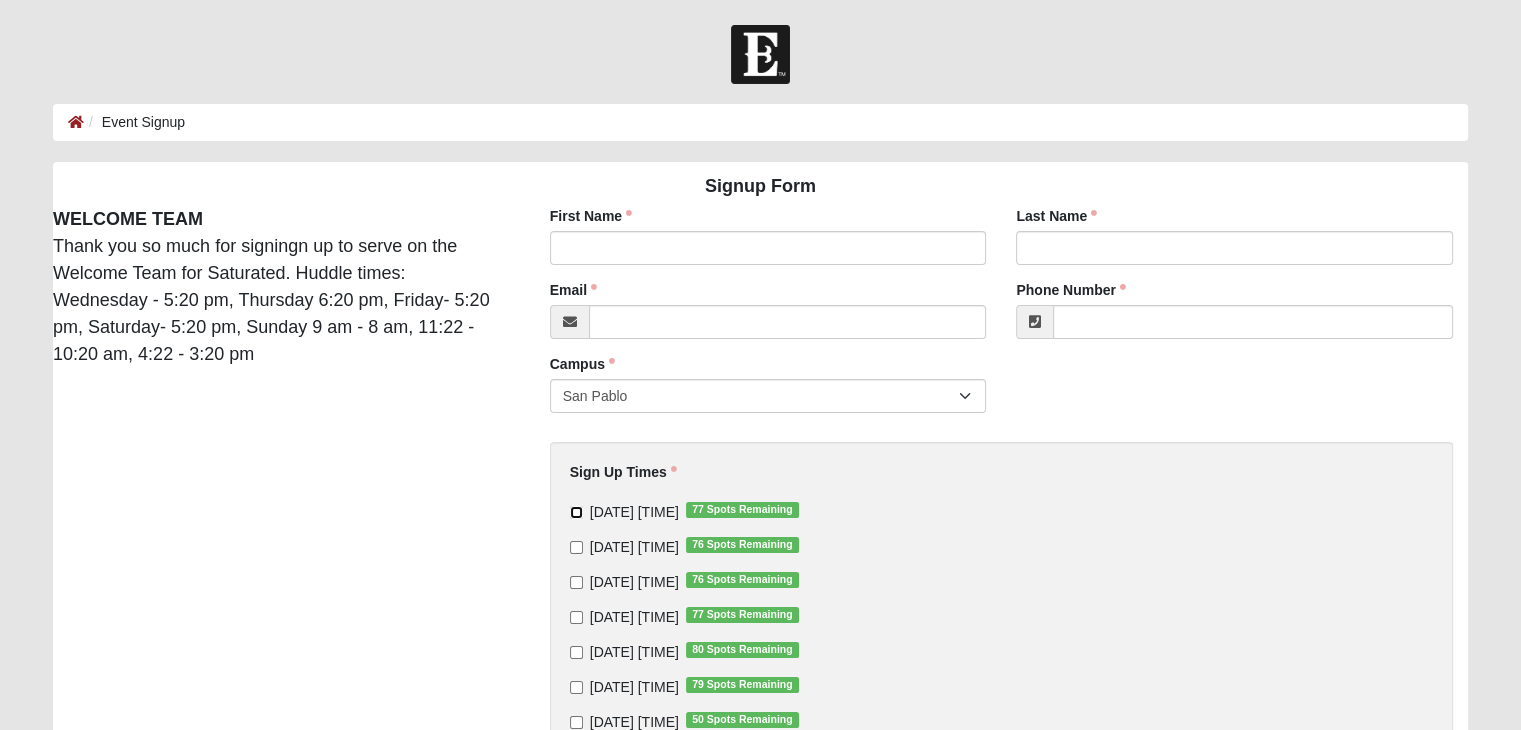 click on "[DATE] [TIME]
77 Spots Remaining" at bounding box center [576, 512] 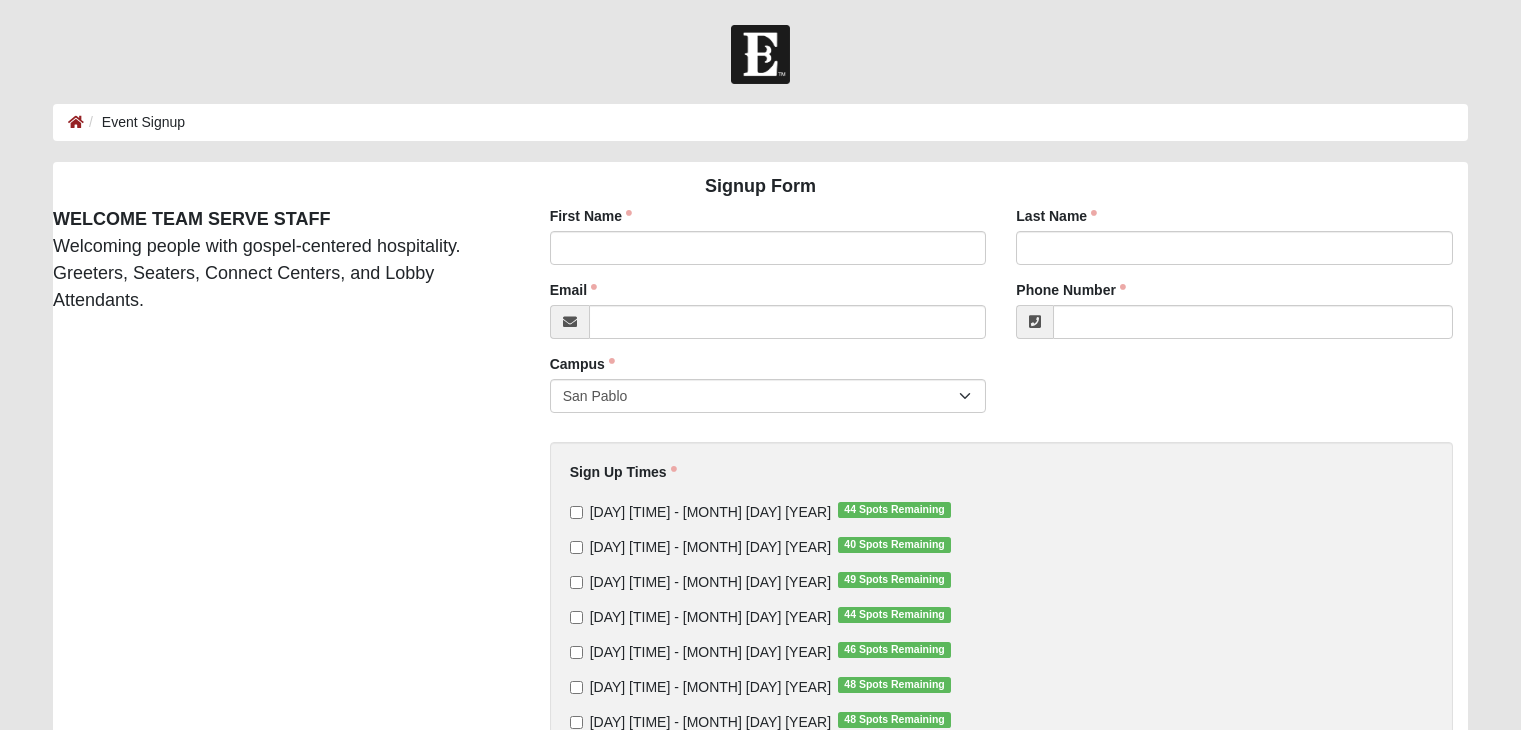 scroll, scrollTop: 0, scrollLeft: 0, axis: both 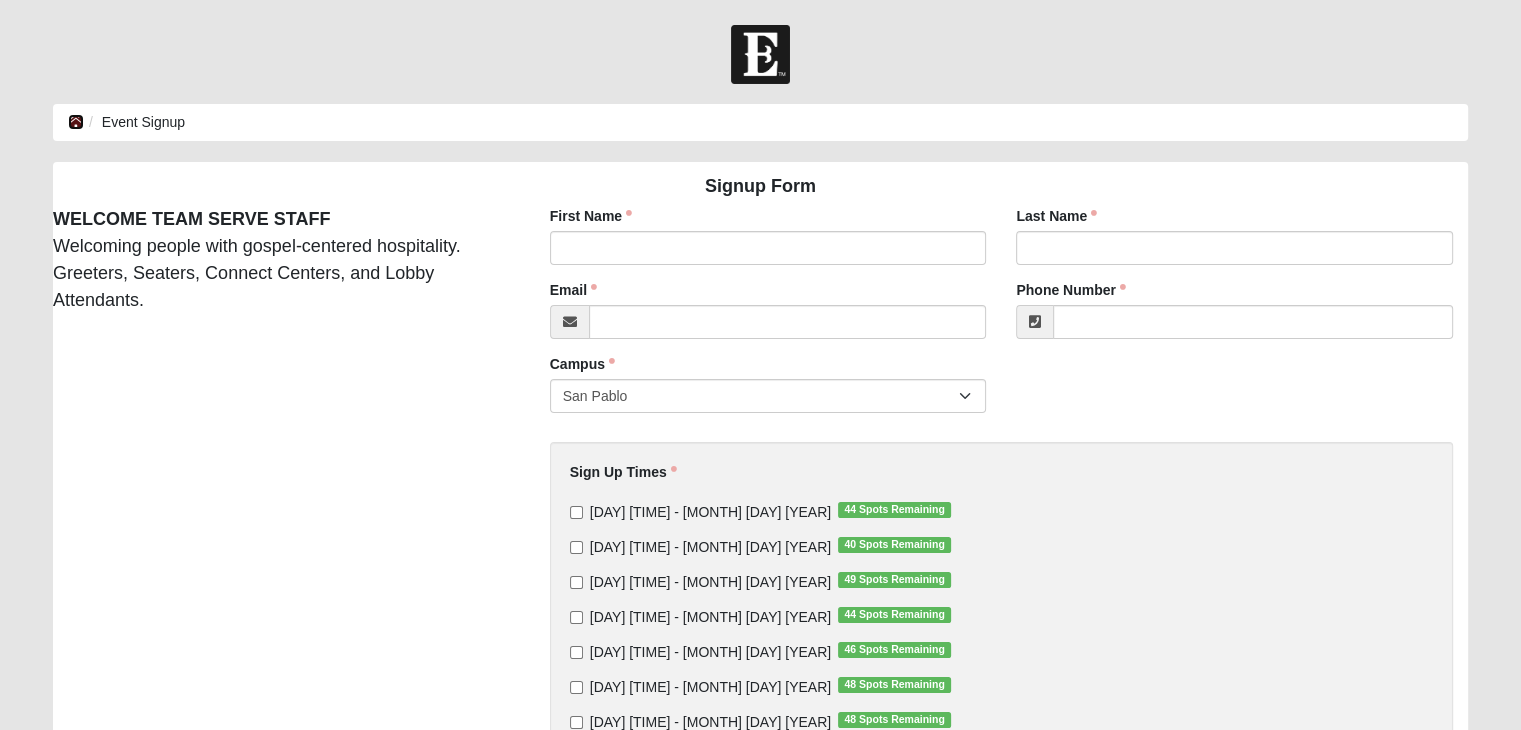 click at bounding box center (76, 122) 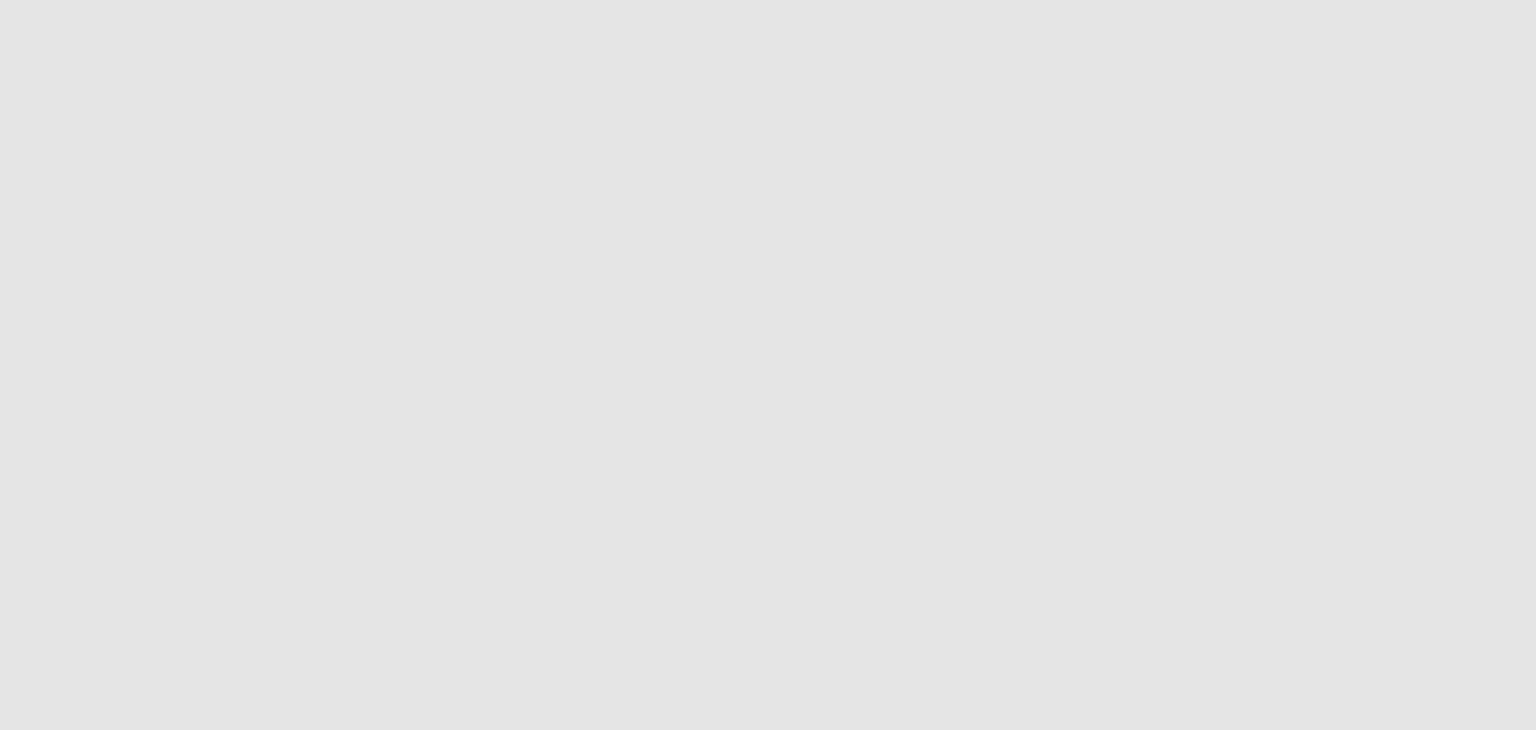 scroll, scrollTop: 0, scrollLeft: 0, axis: both 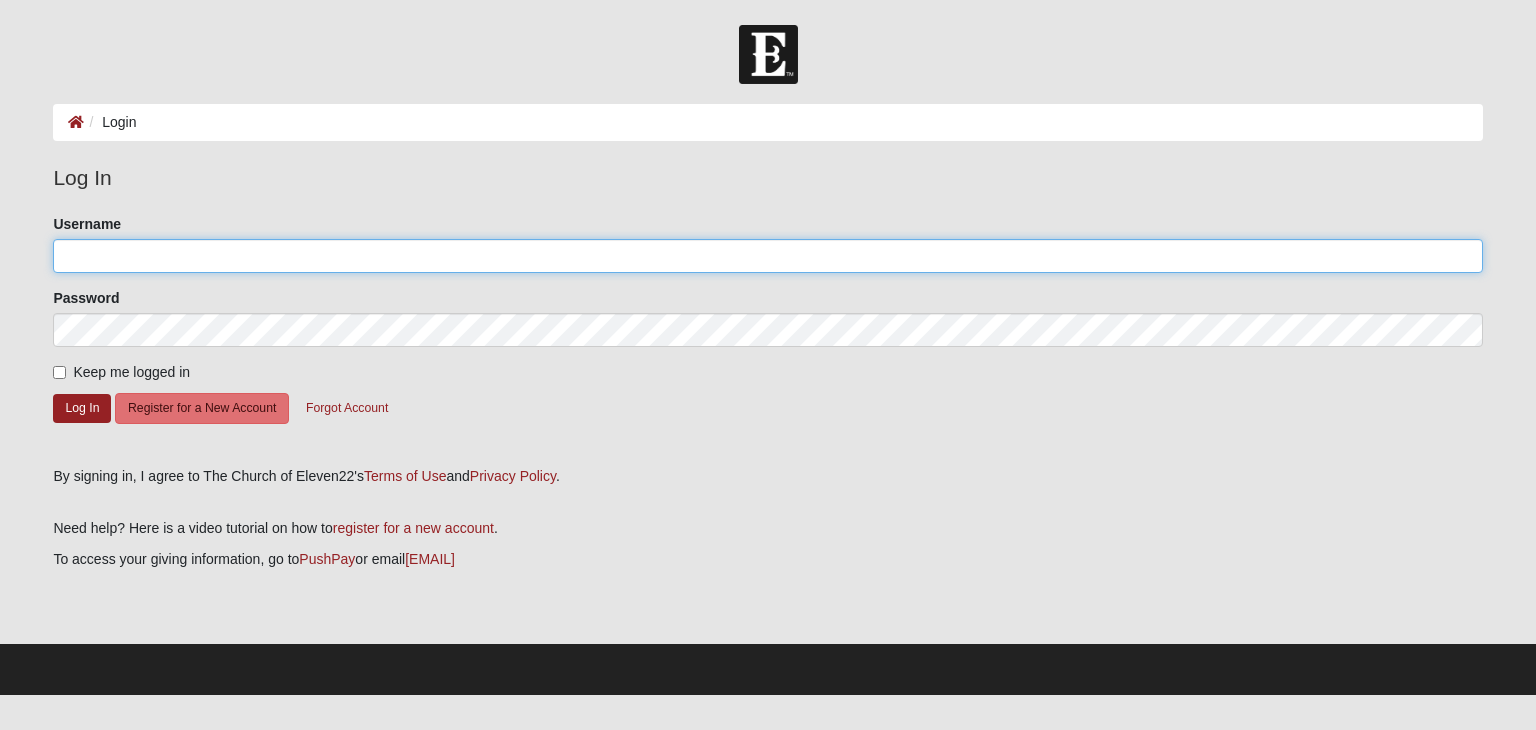 type on "[EMAIL]" 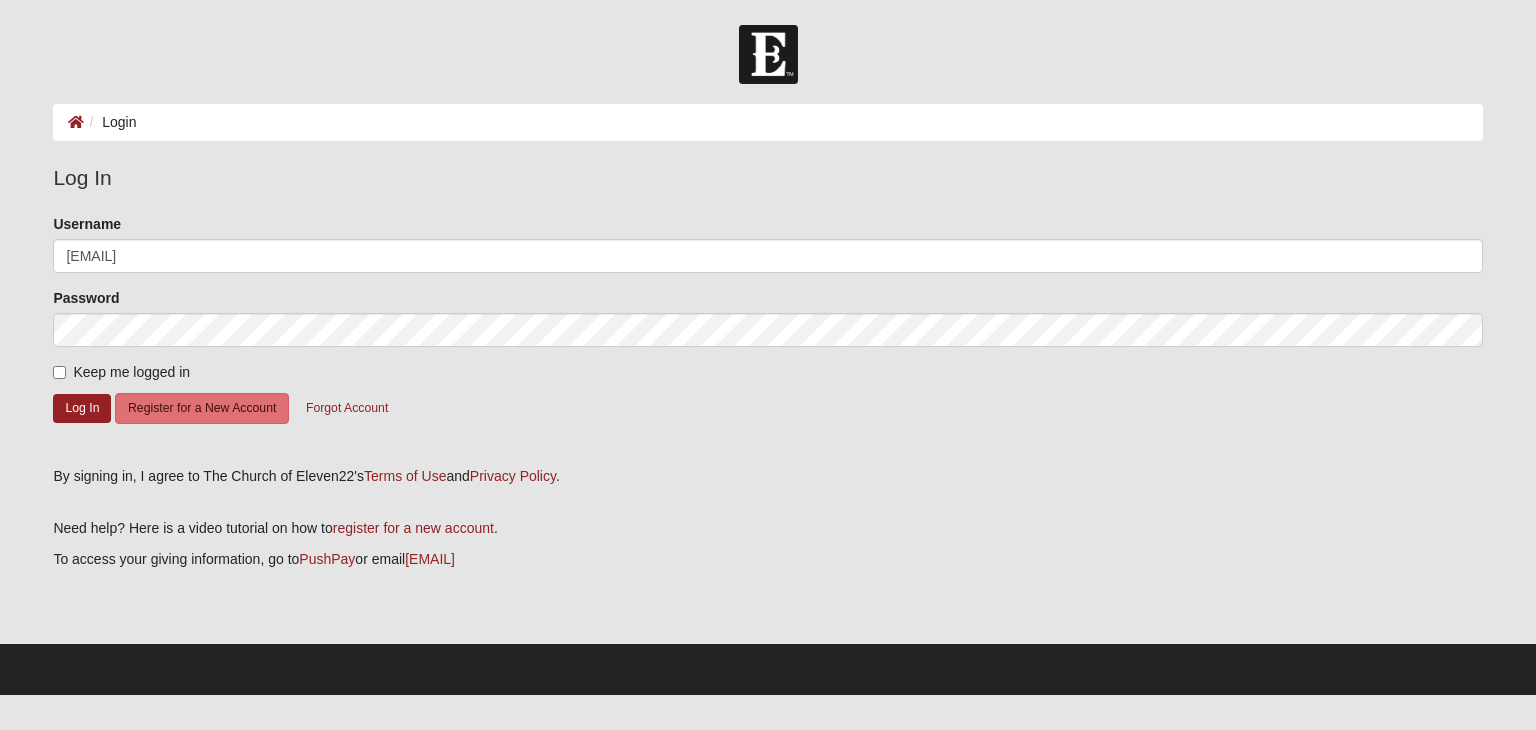 click on "Keep me logged in" at bounding box center (121, 372) 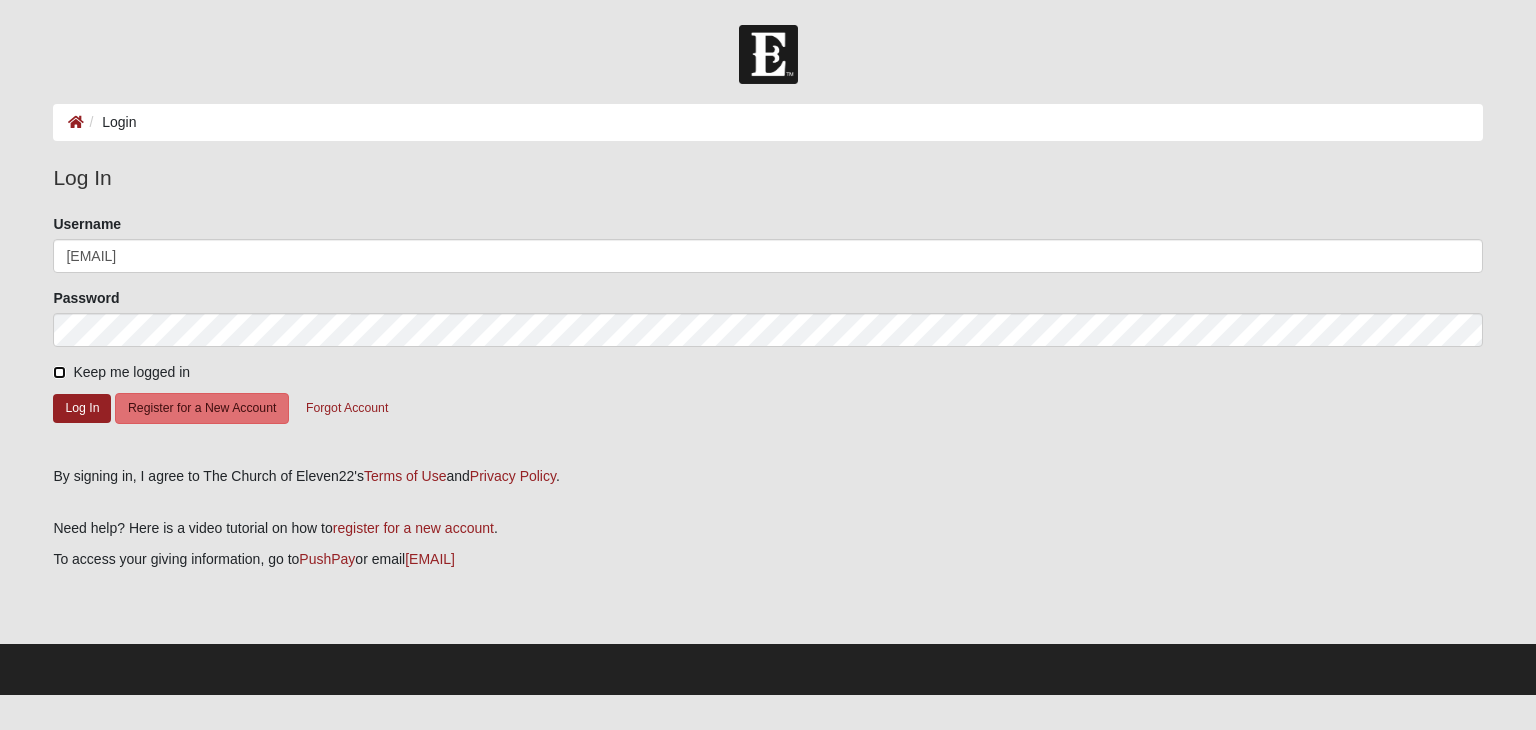 click on "Keep me logged in" at bounding box center [59, 372] 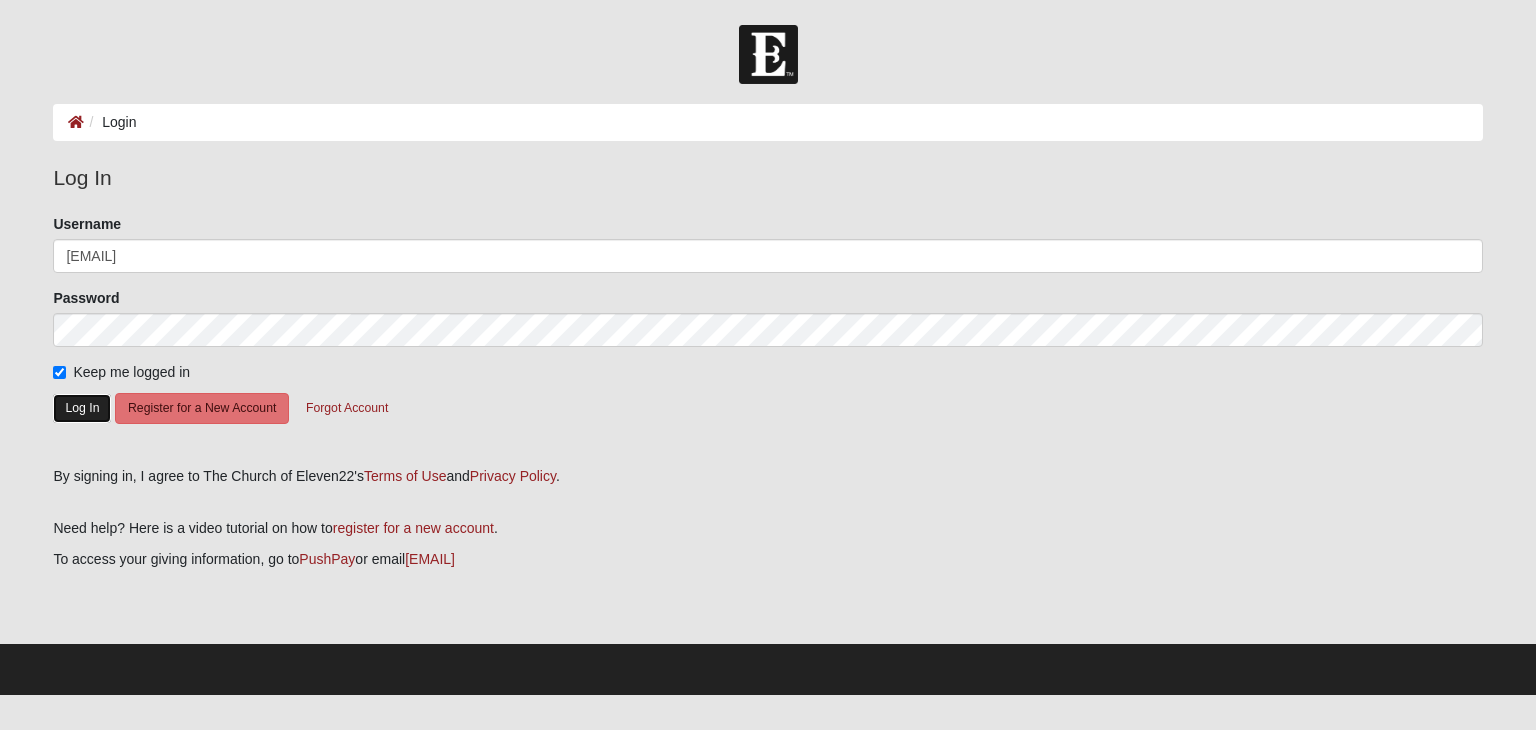 click on "Log In" 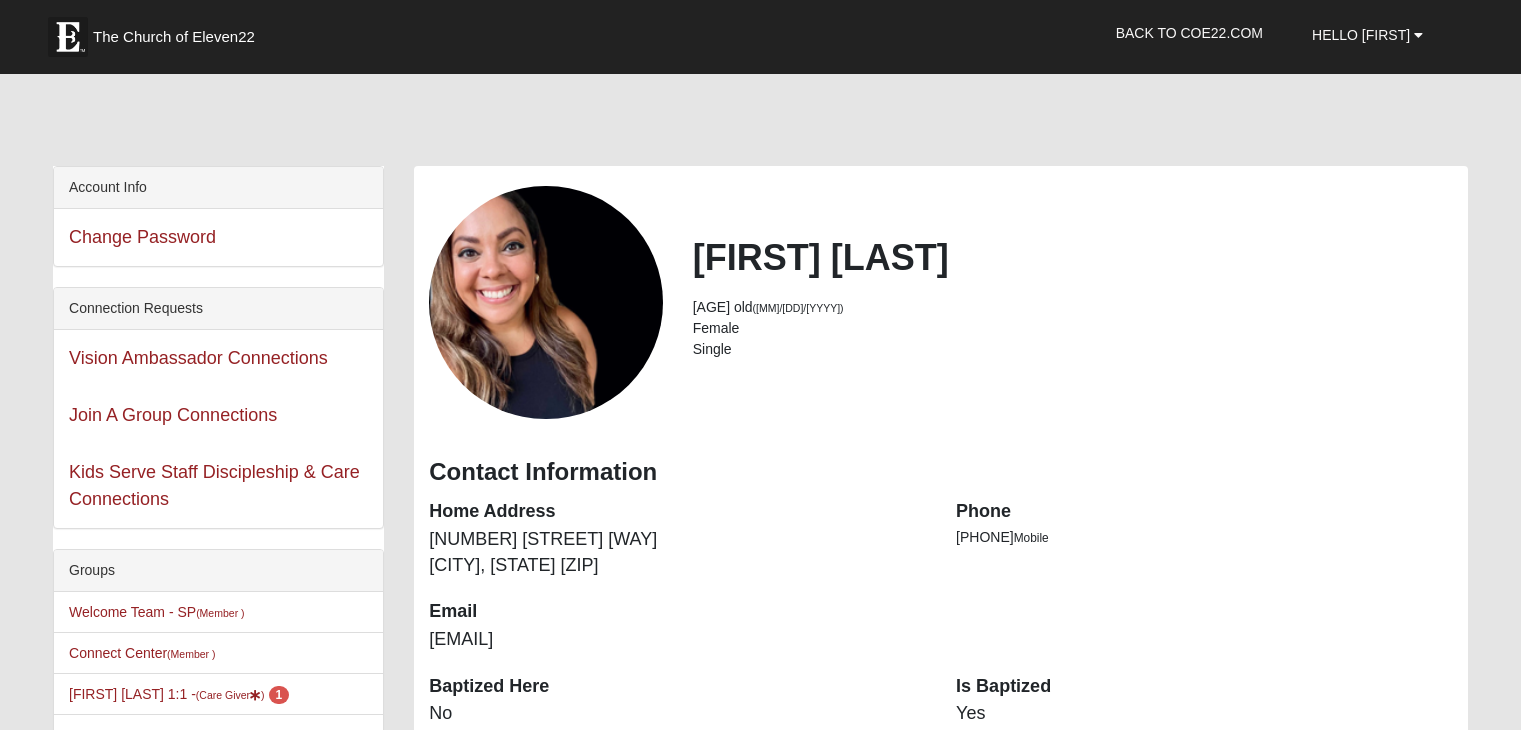 scroll, scrollTop: 0, scrollLeft: 0, axis: both 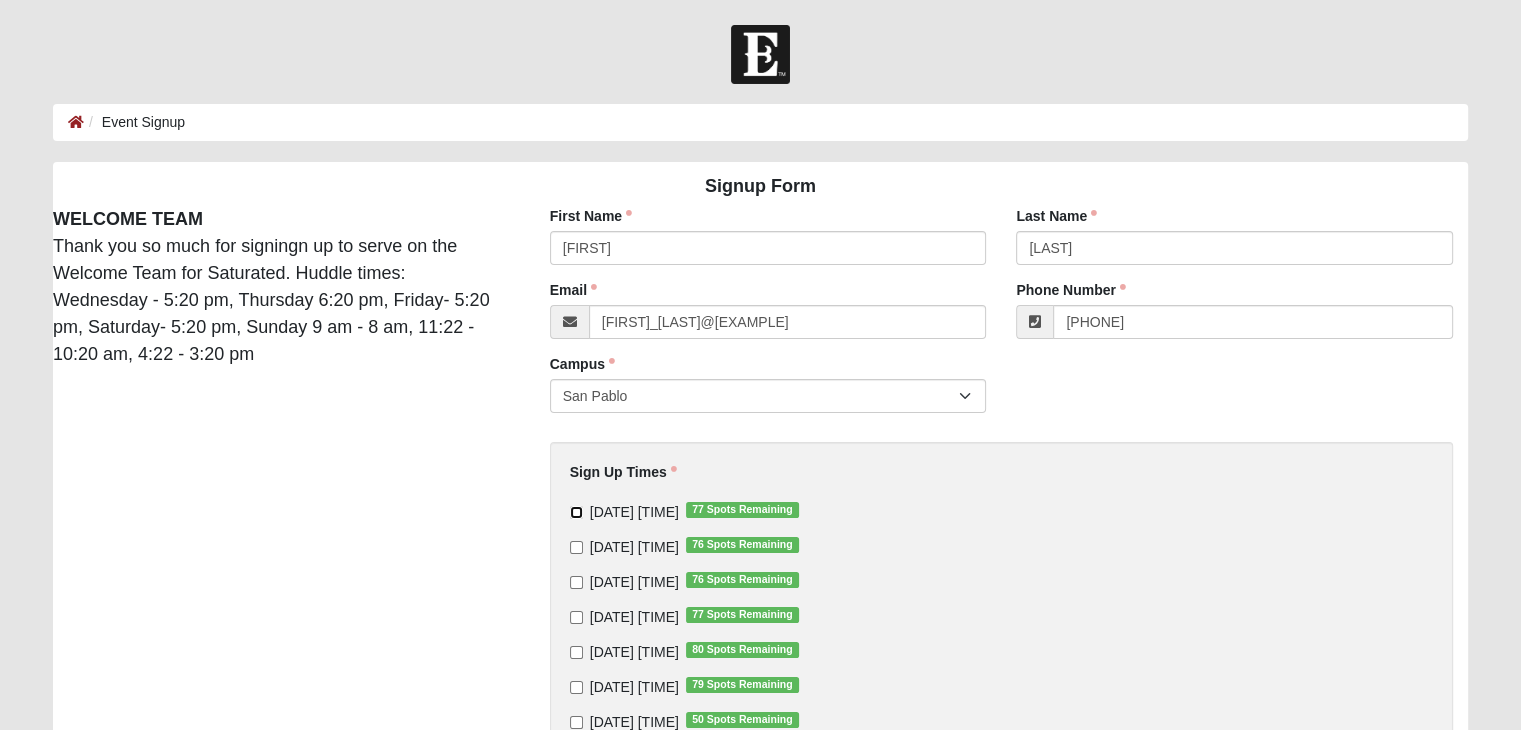 click on "[DATE] [TIME]
77 Spots Remaining" at bounding box center (576, 512) 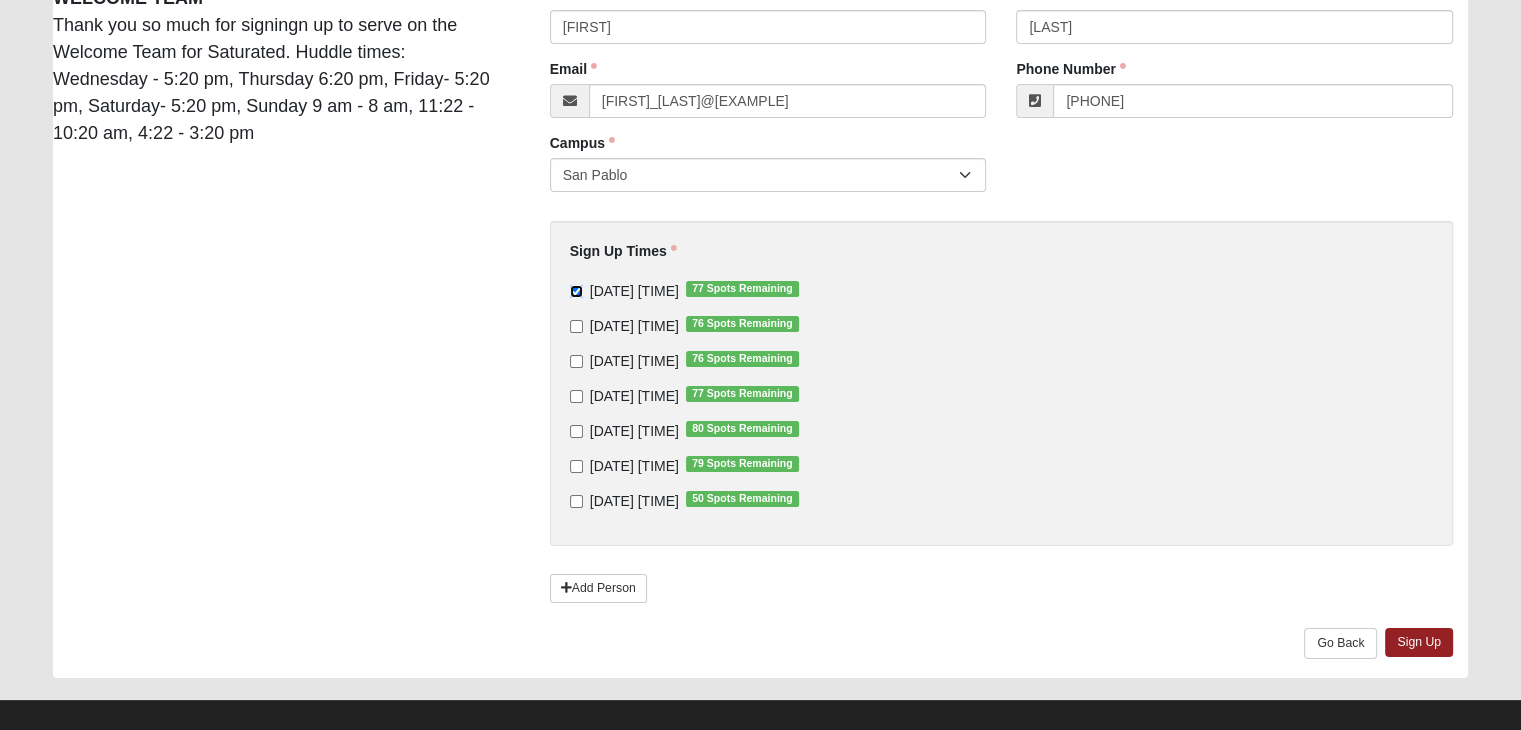 scroll, scrollTop: 240, scrollLeft: 0, axis: vertical 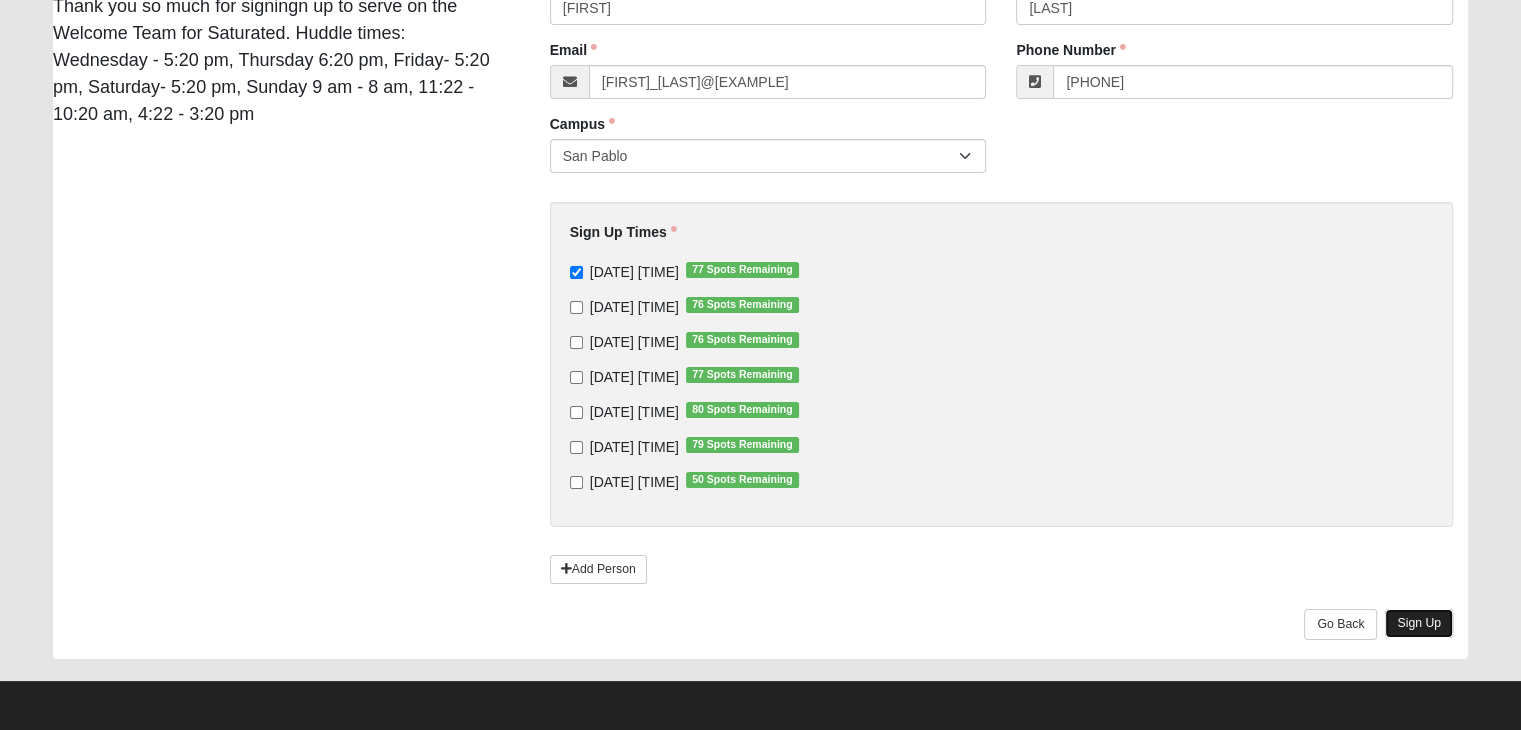 click on "Sign Up" at bounding box center (1419, 623) 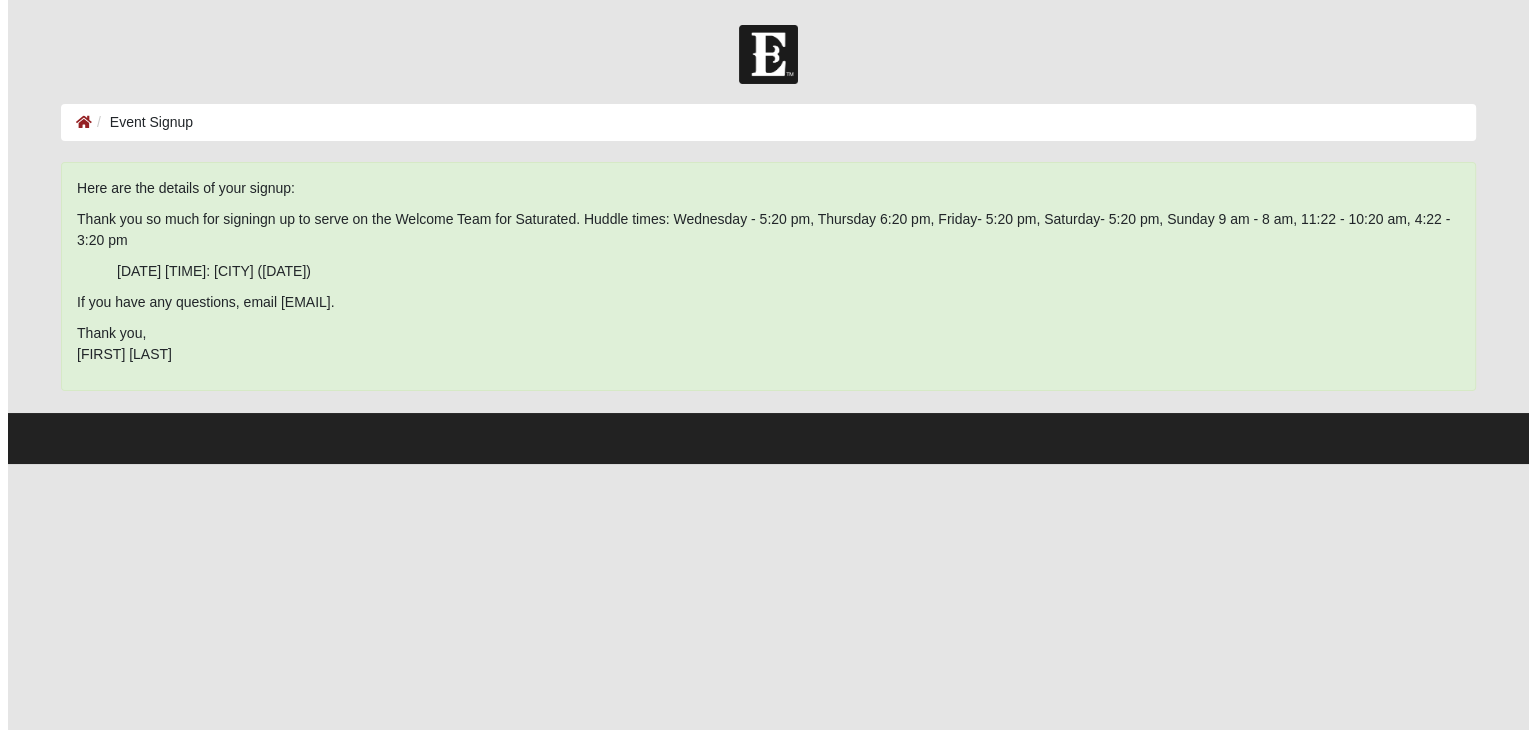 scroll, scrollTop: 0, scrollLeft: 0, axis: both 